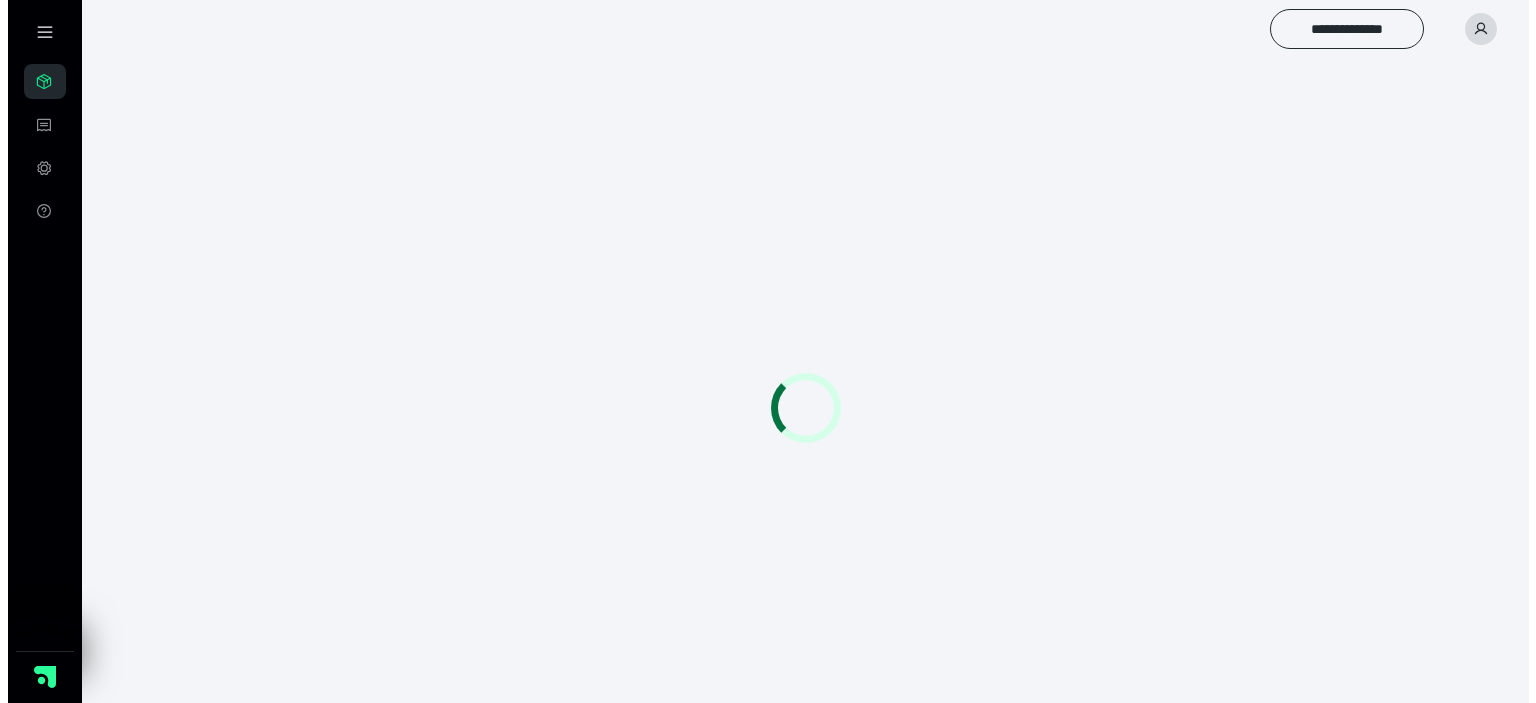 scroll, scrollTop: 0, scrollLeft: 0, axis: both 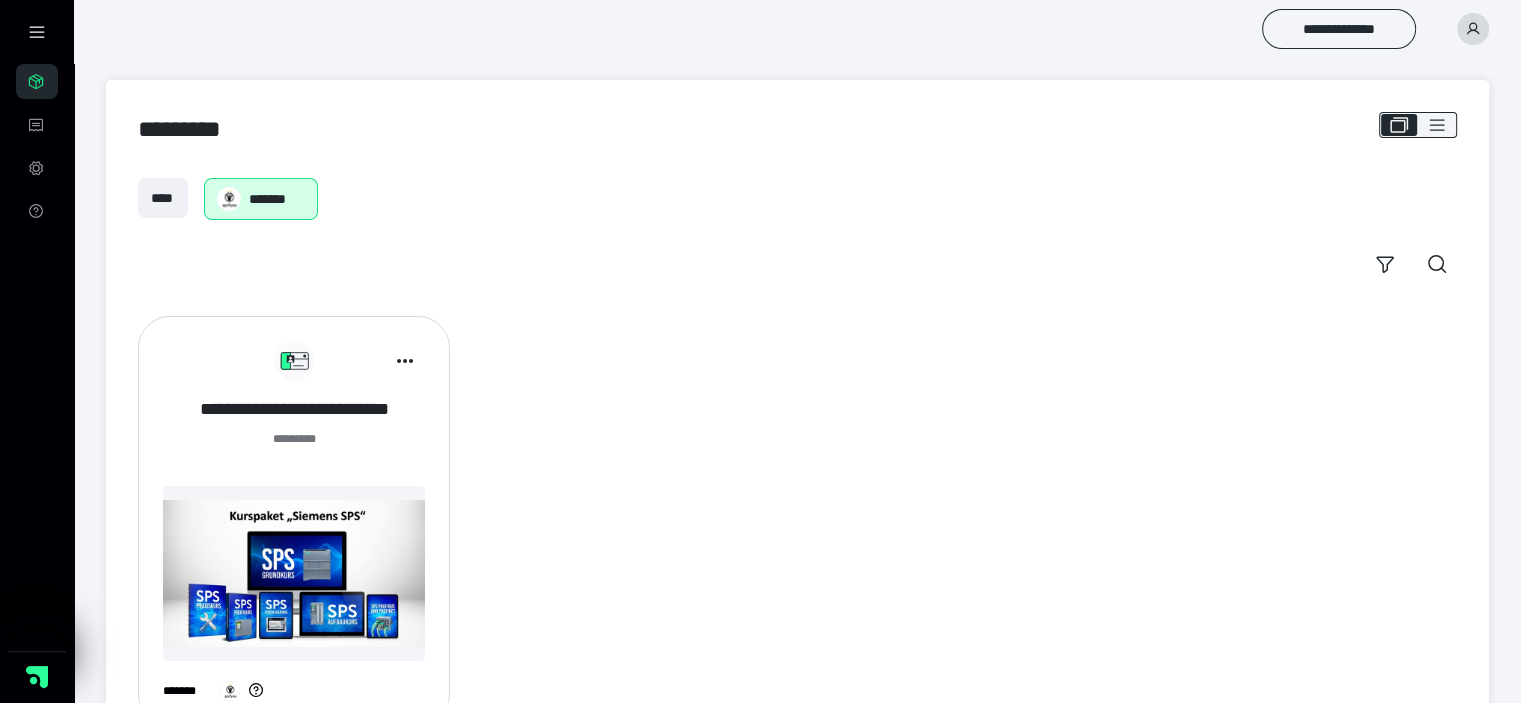 click on "**********" at bounding box center (294, 409) 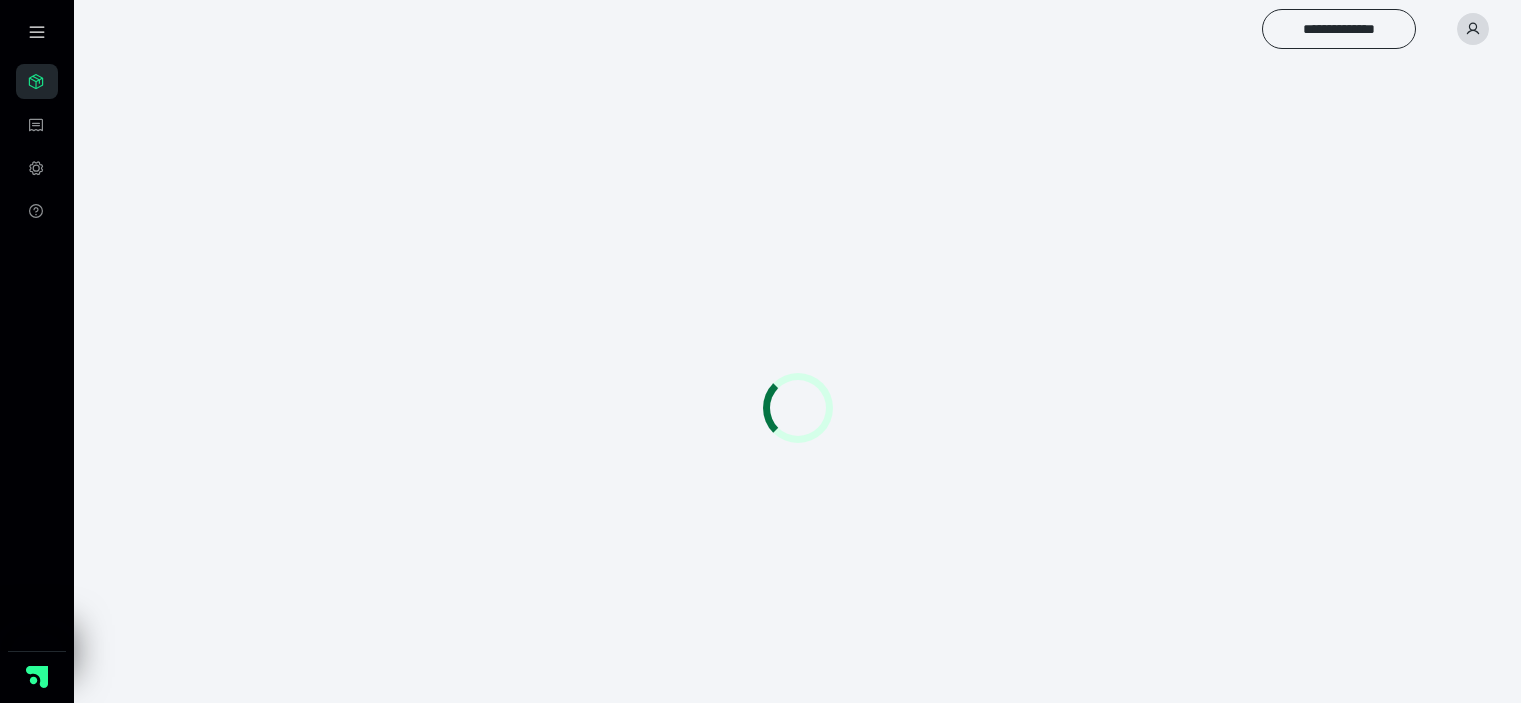 scroll, scrollTop: 0, scrollLeft: 0, axis: both 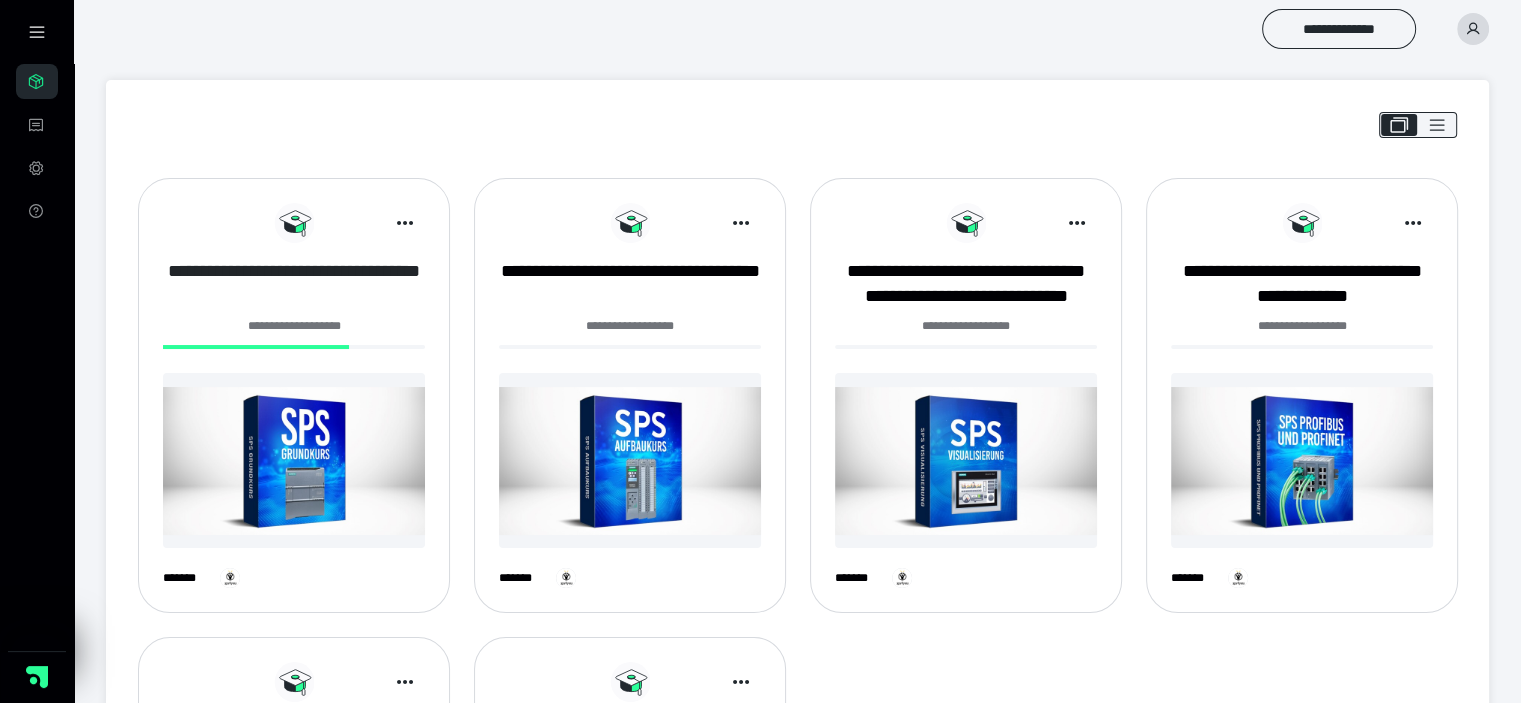 click on "**********" at bounding box center (294, 284) 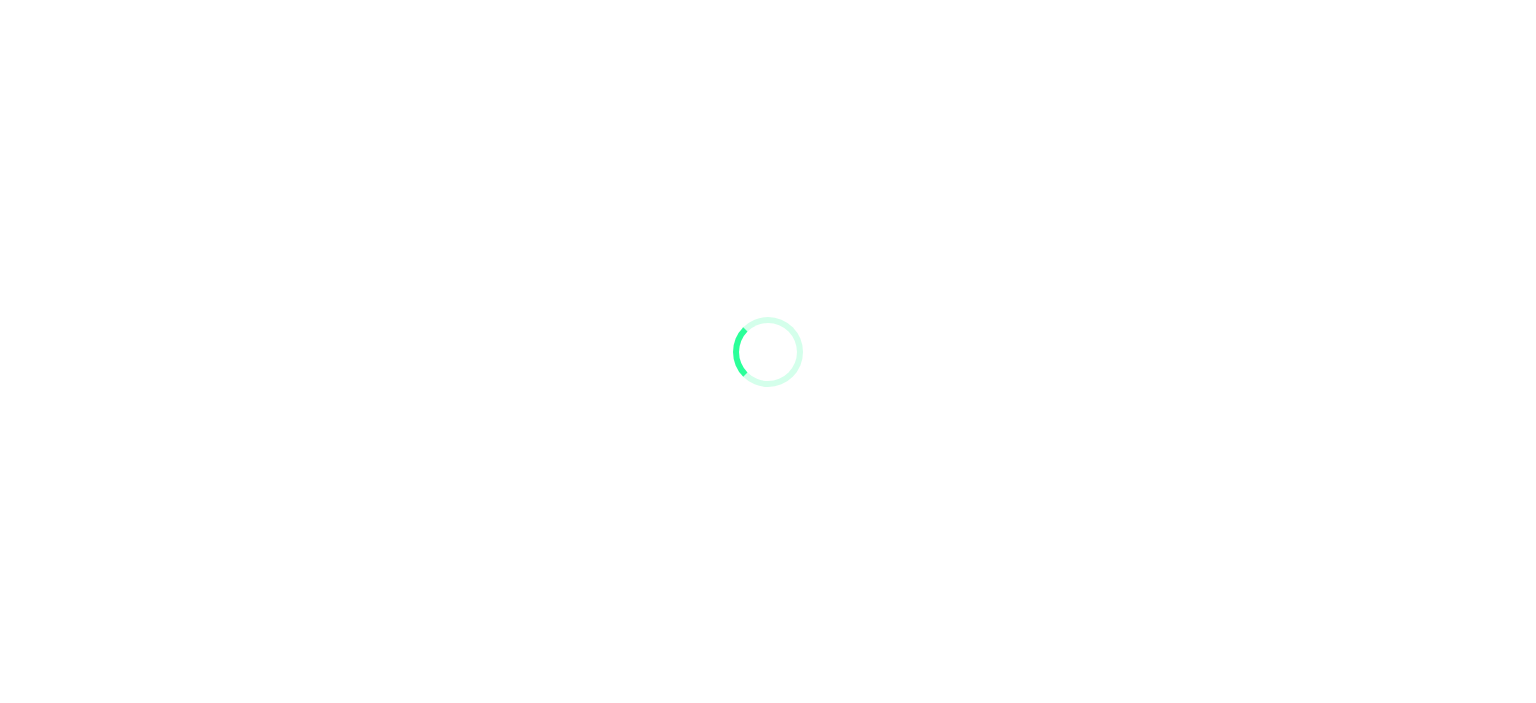 scroll, scrollTop: 0, scrollLeft: 0, axis: both 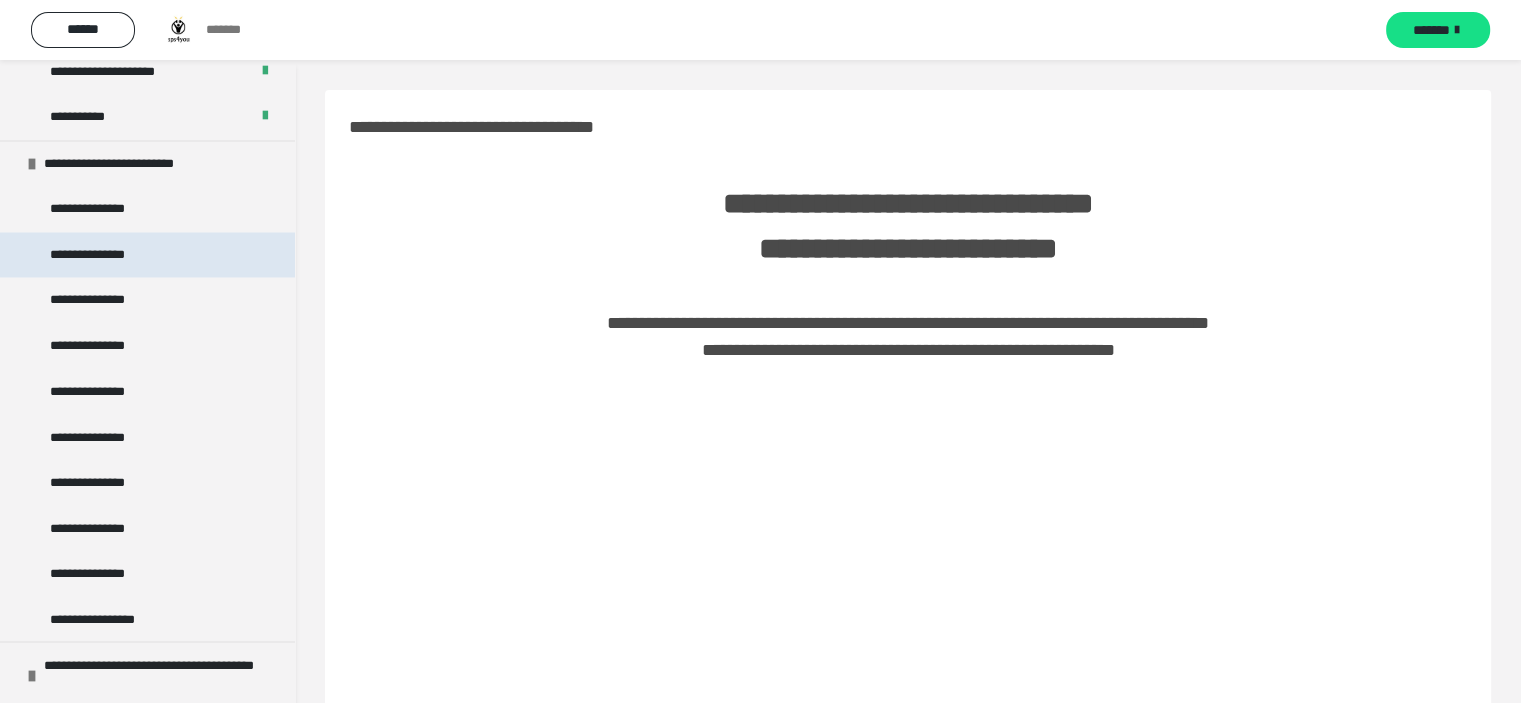 click on "**********" at bounding box center [98, 255] 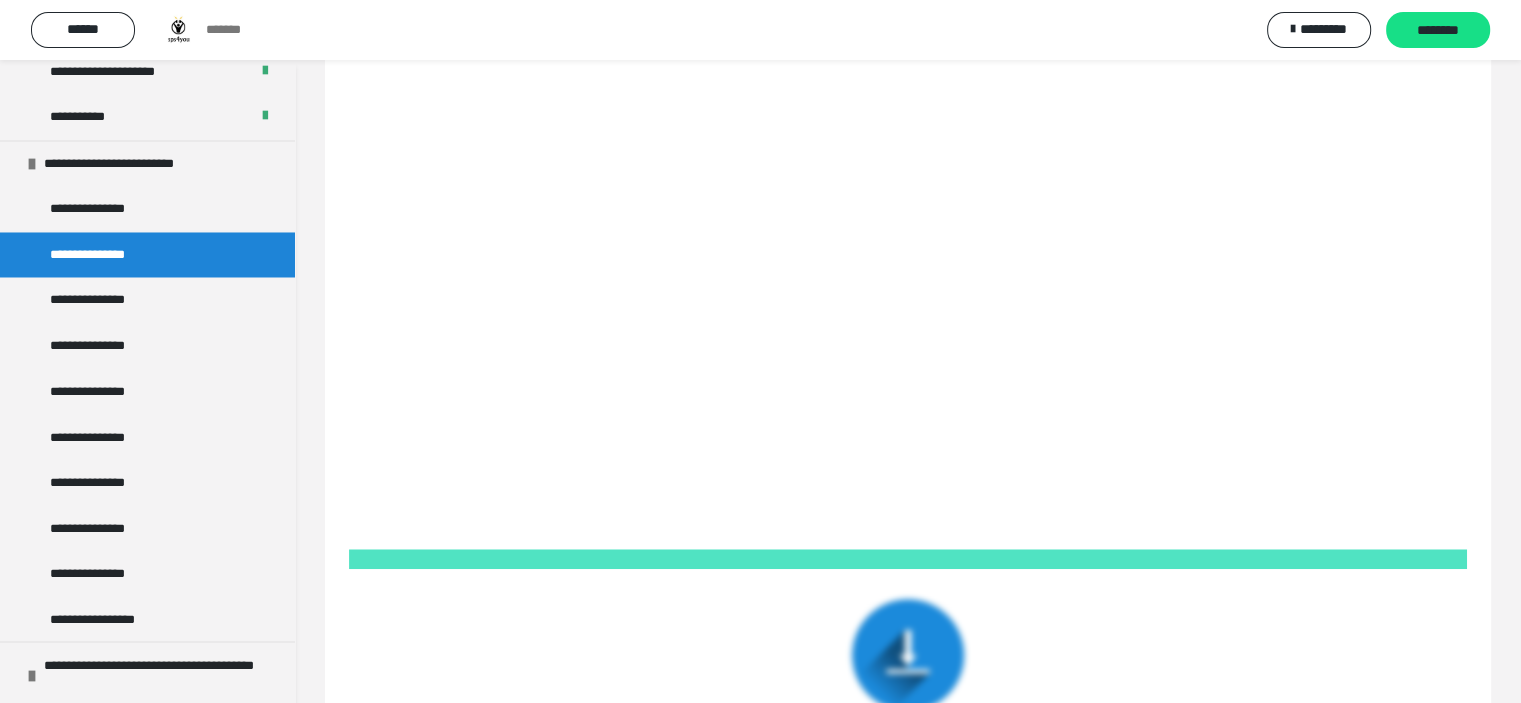 scroll, scrollTop: 1900, scrollLeft: 0, axis: vertical 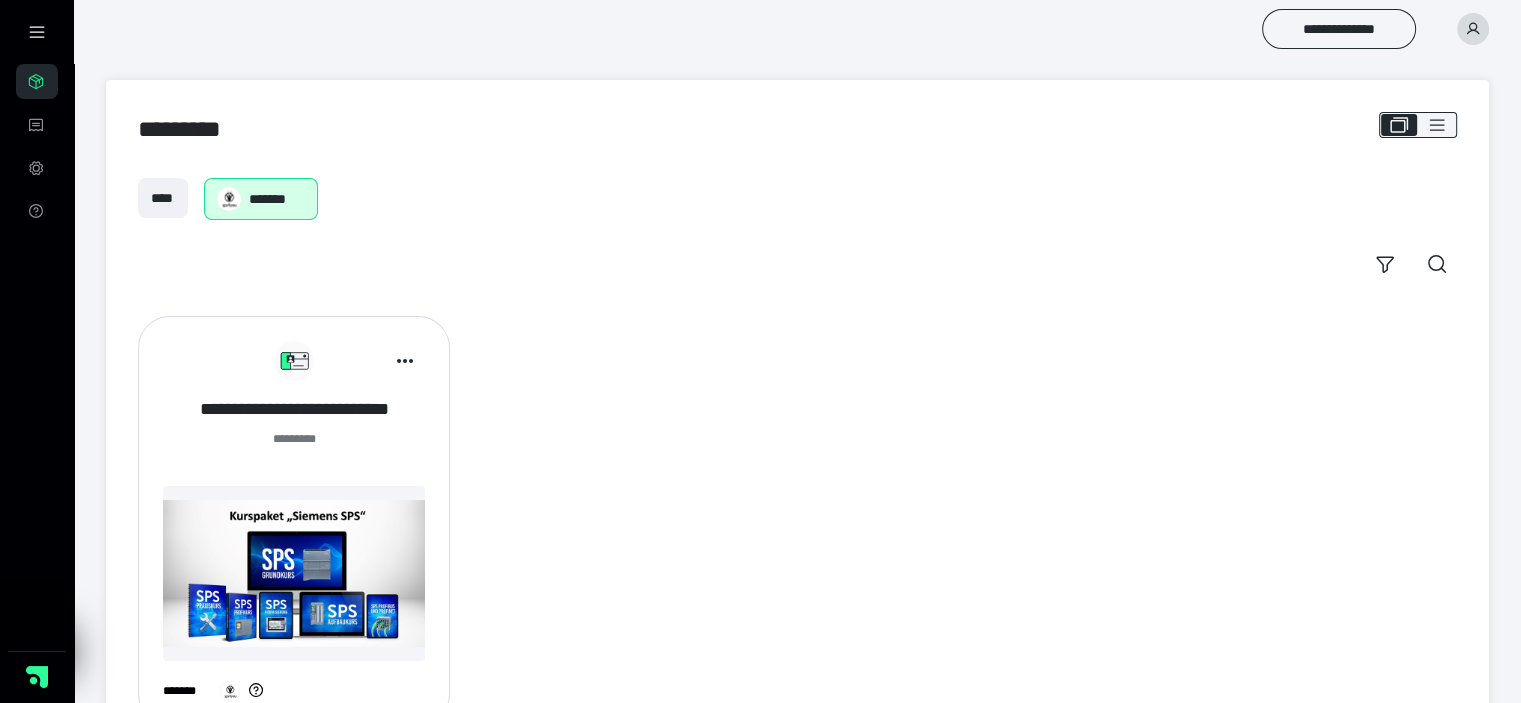 click on "**********" at bounding box center [294, 409] 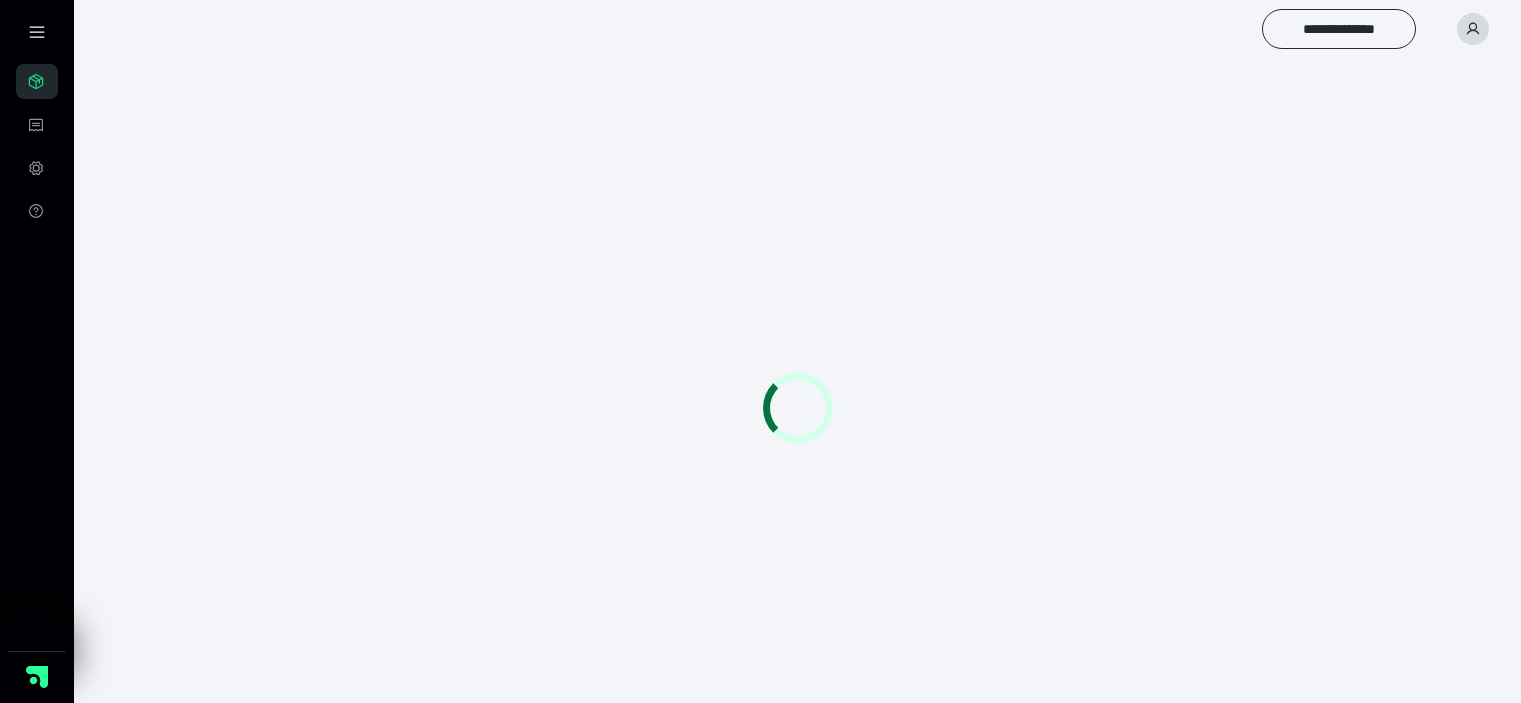 scroll, scrollTop: 0, scrollLeft: 0, axis: both 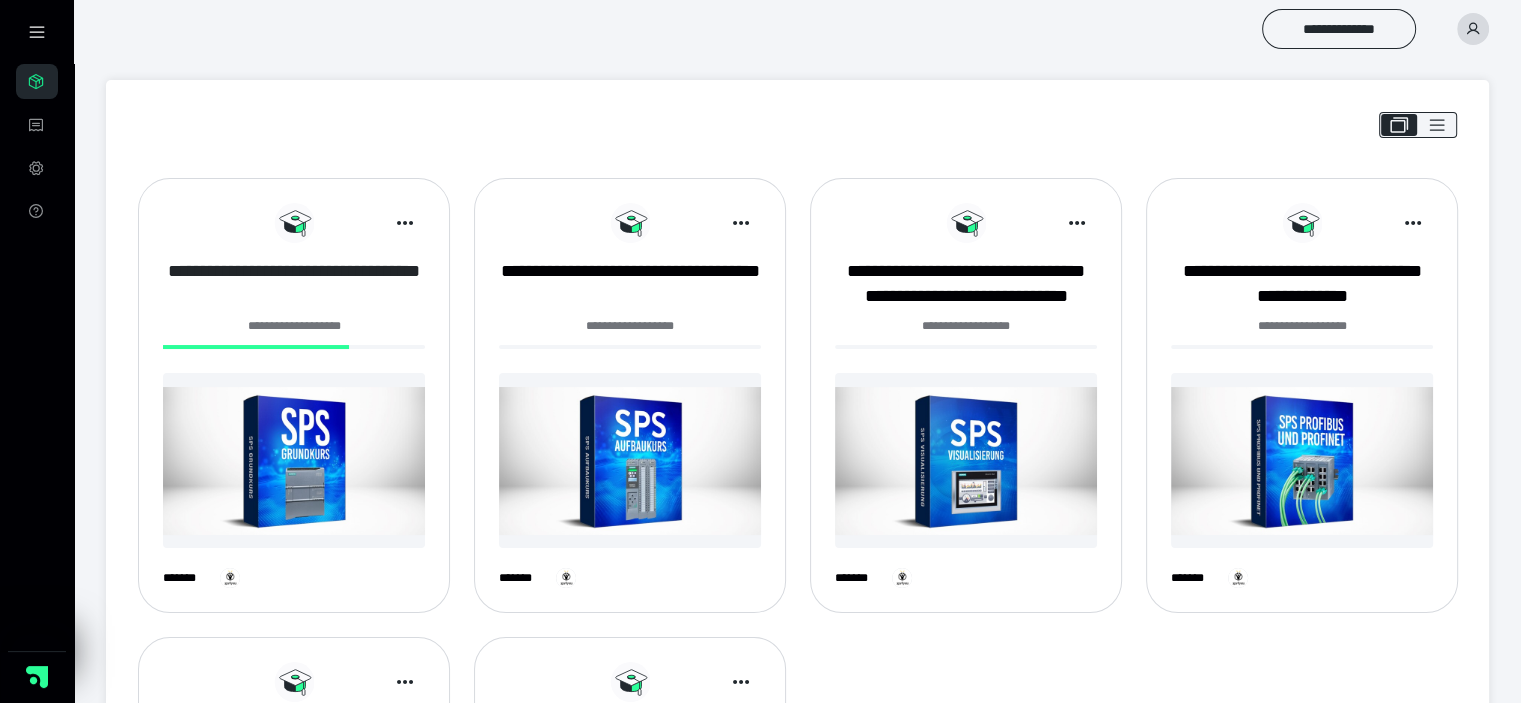 click on "**********" at bounding box center [294, 284] 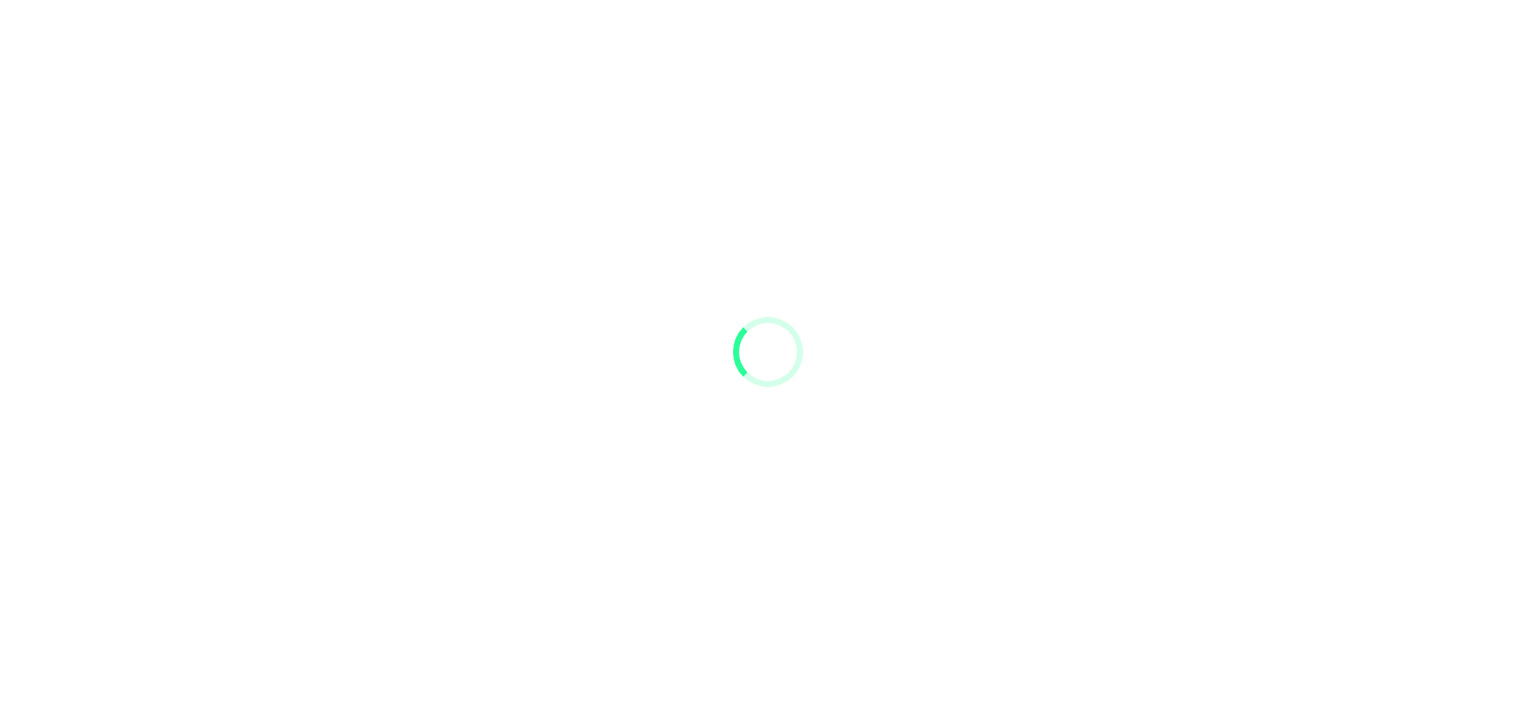 scroll, scrollTop: 0, scrollLeft: 0, axis: both 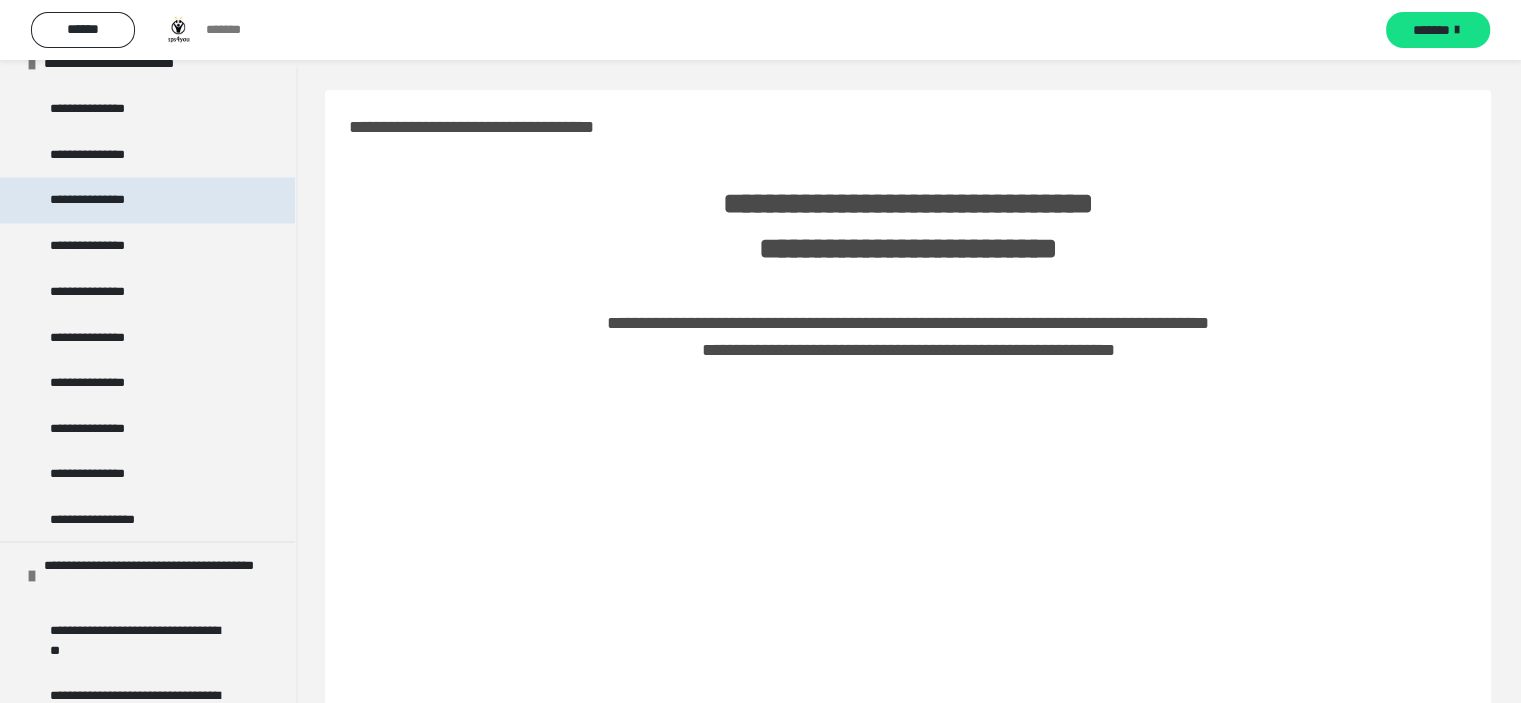click on "**********" at bounding box center [98, 200] 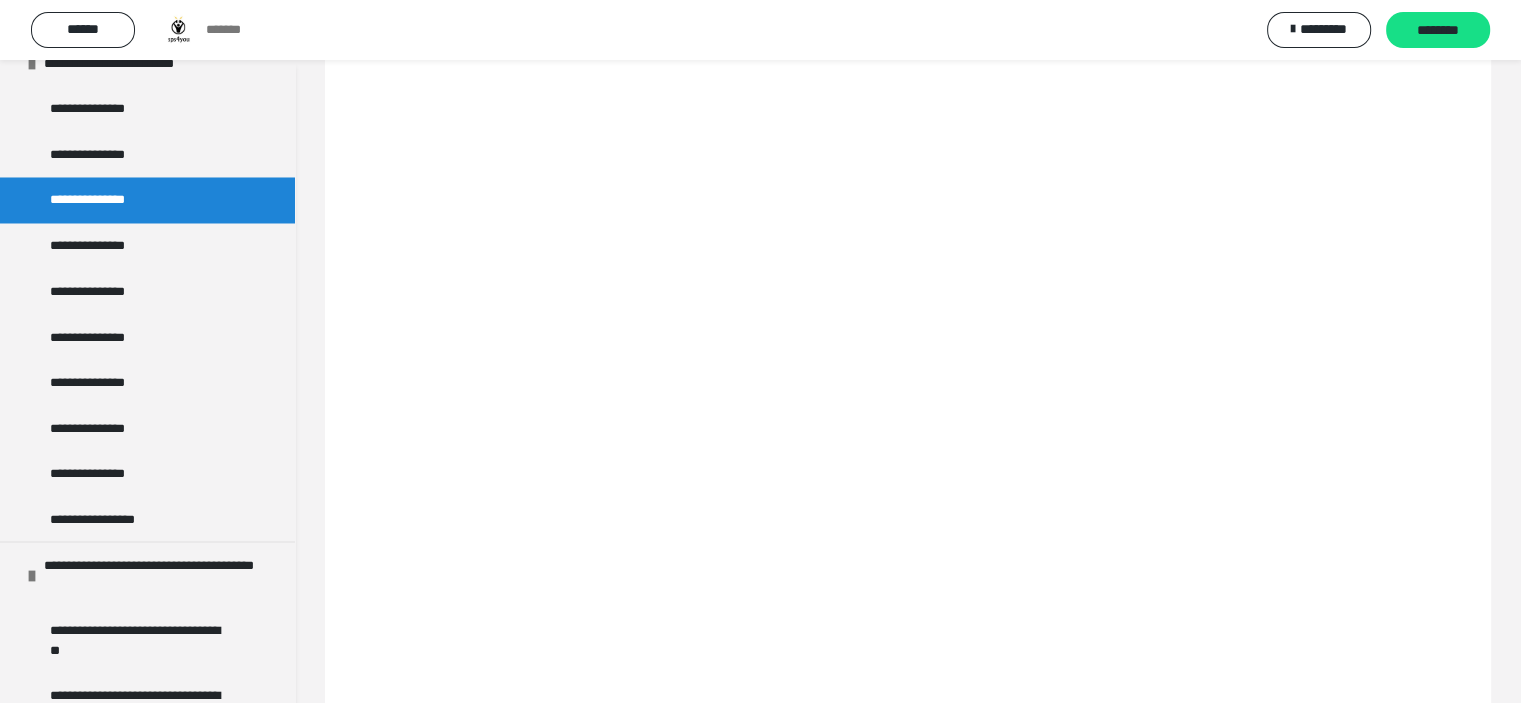 scroll, scrollTop: 1726, scrollLeft: 0, axis: vertical 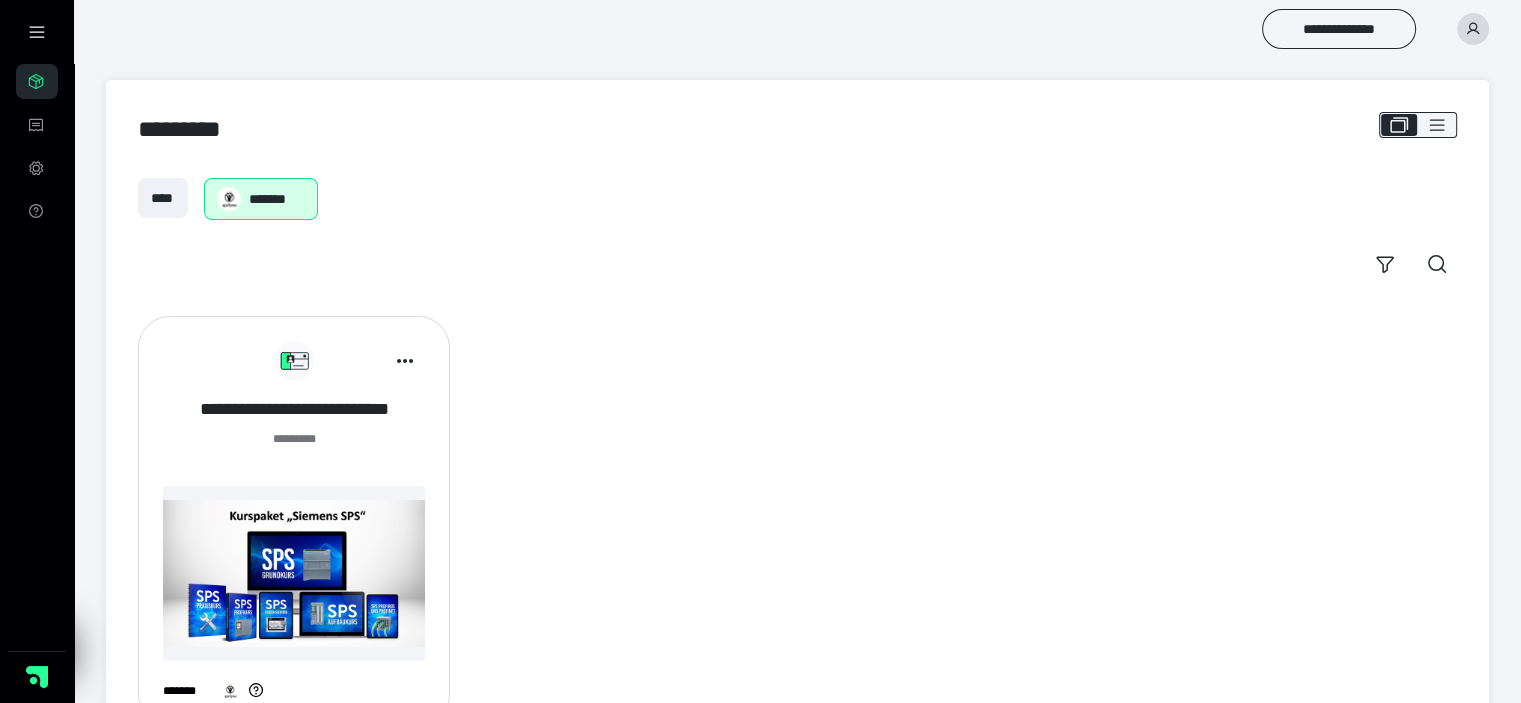 click on "**********" at bounding box center [294, 409] 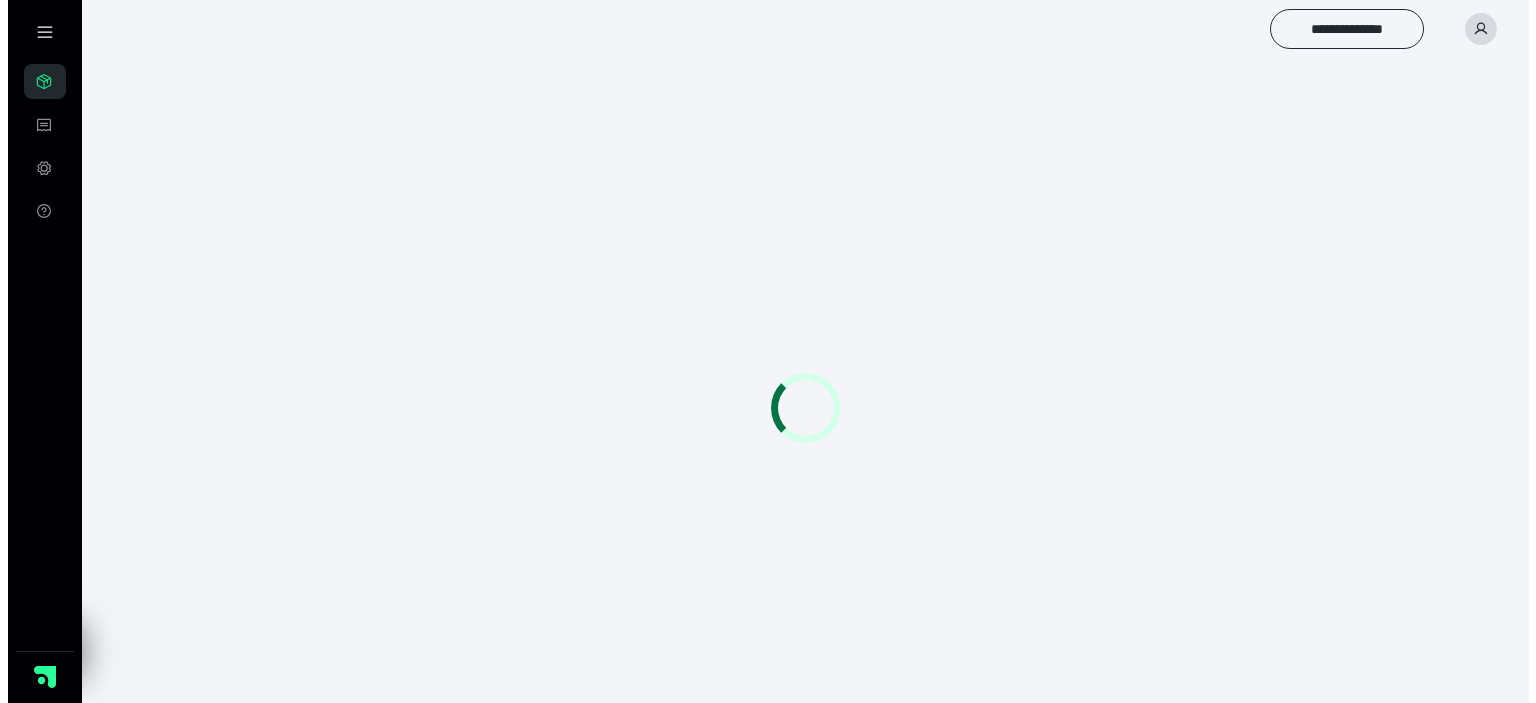 scroll, scrollTop: 0, scrollLeft: 0, axis: both 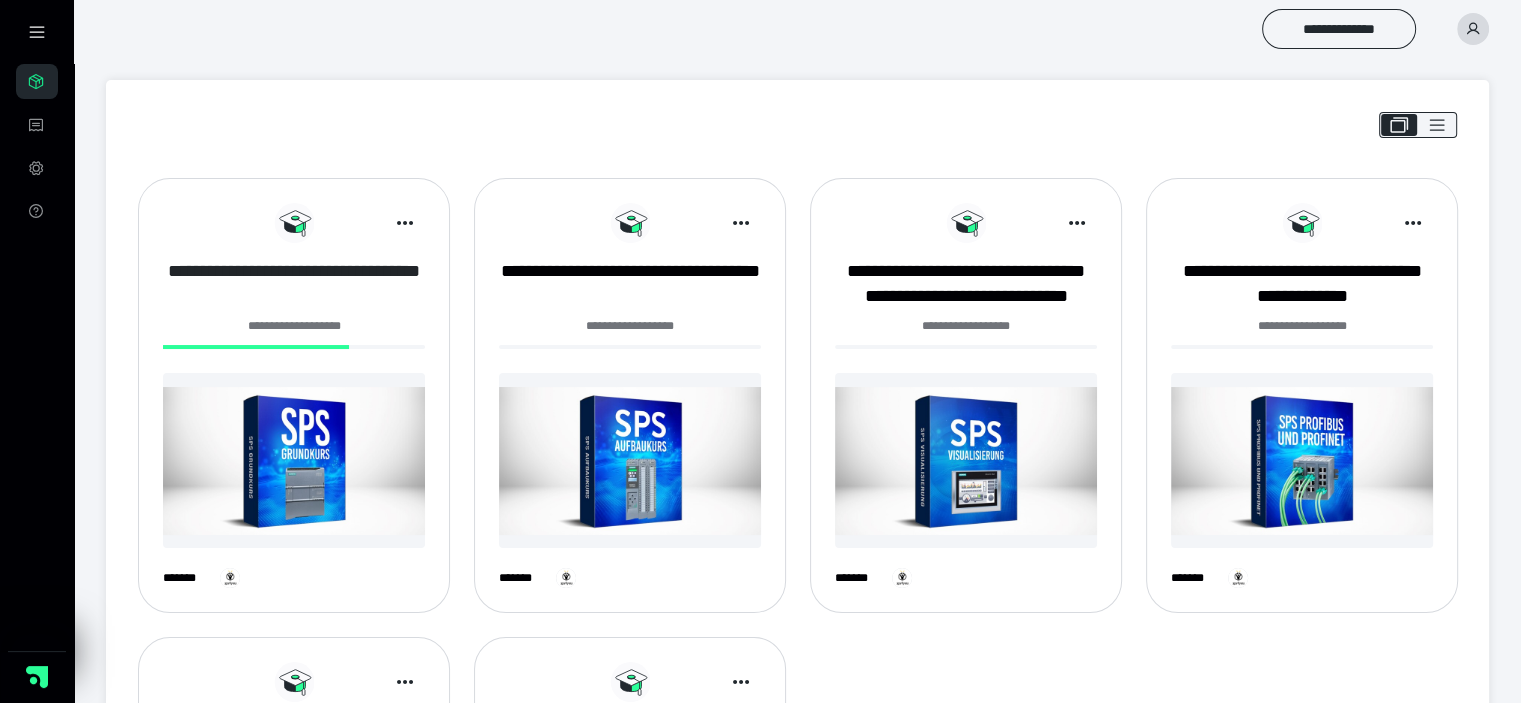 click on "**********" at bounding box center (294, 284) 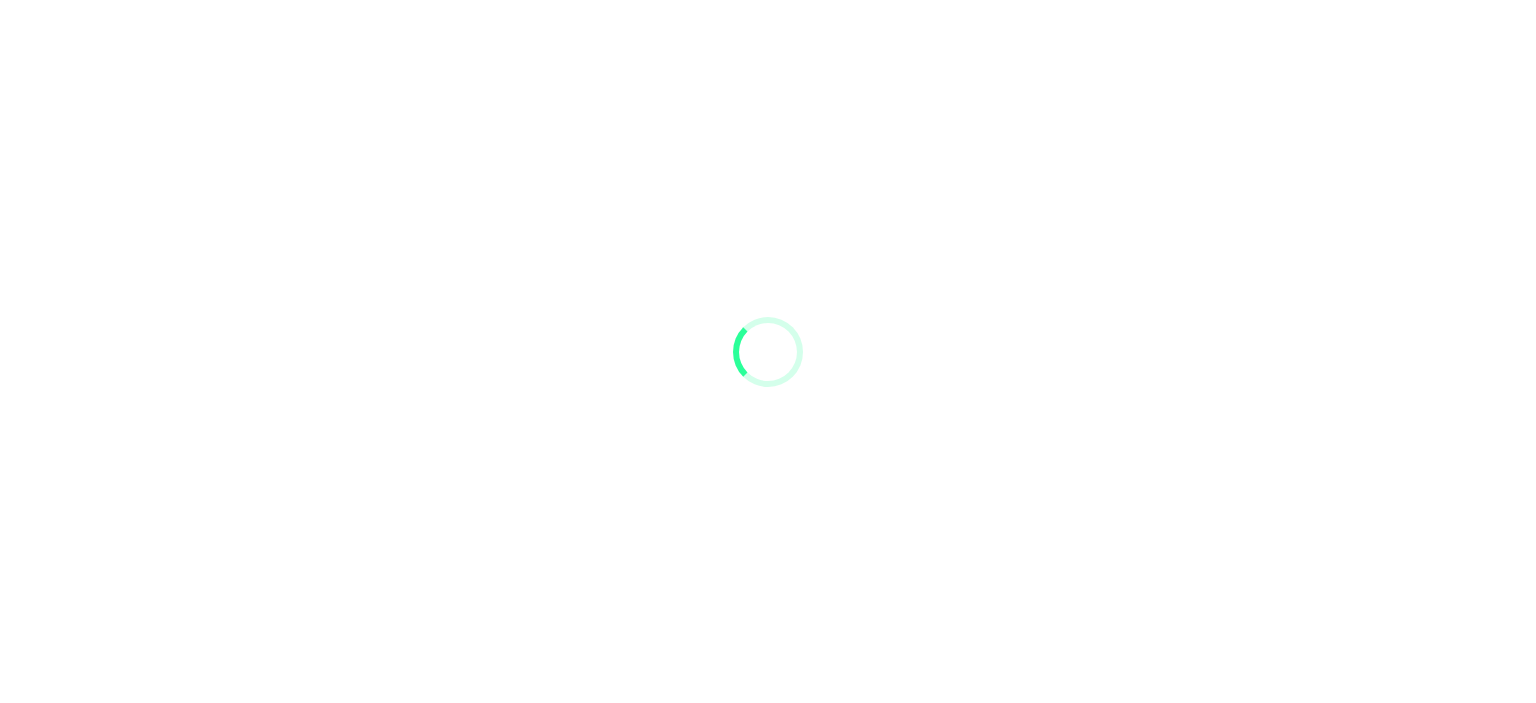 scroll, scrollTop: 0, scrollLeft: 0, axis: both 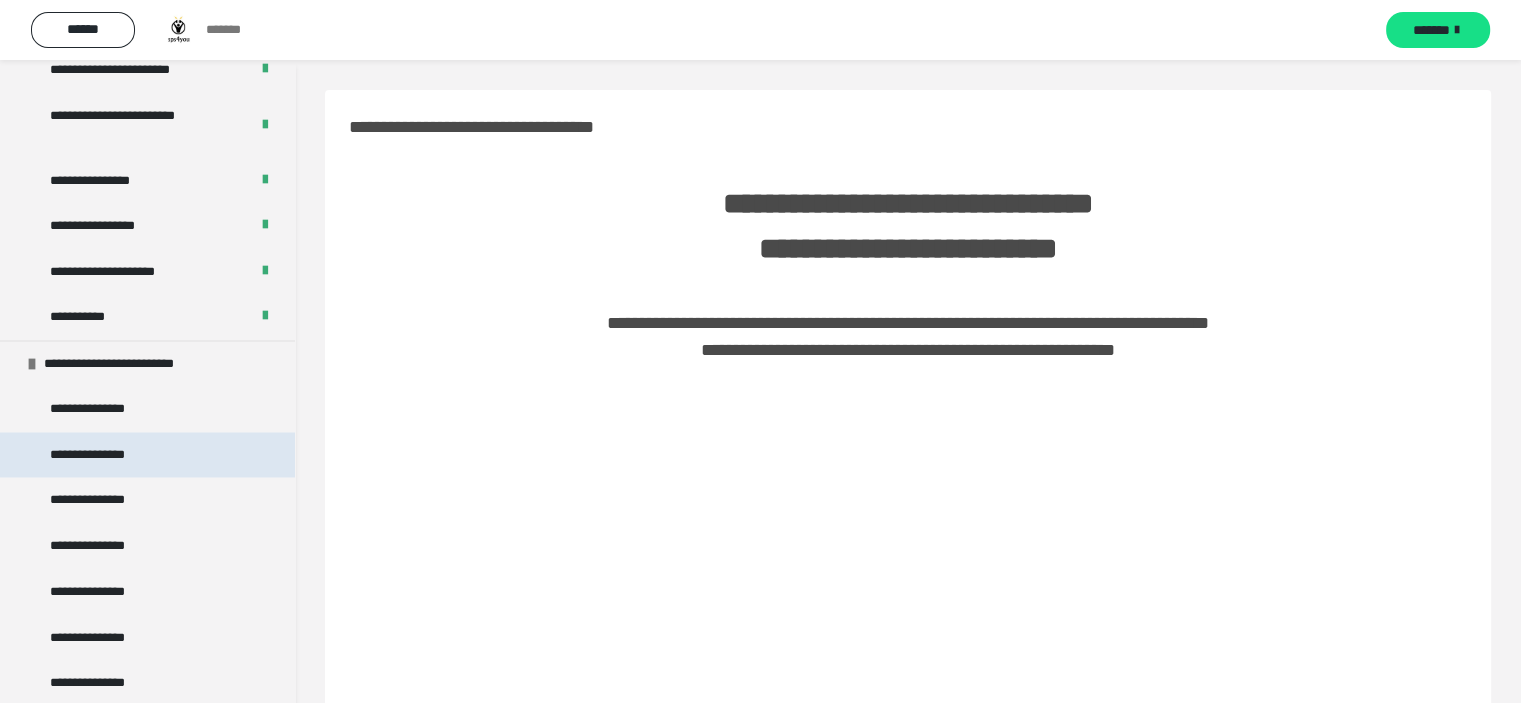 click on "**********" at bounding box center [98, 455] 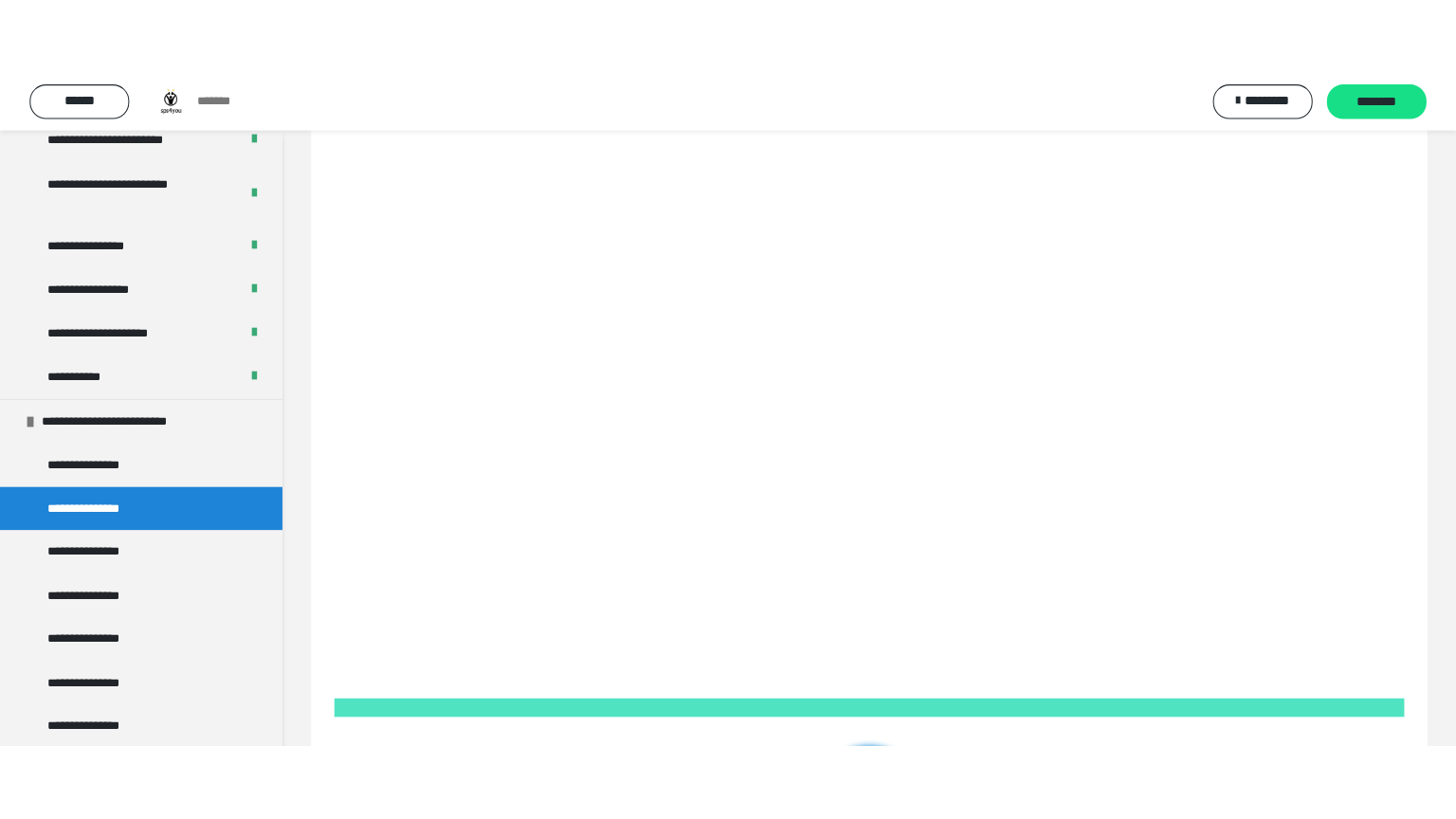scroll, scrollTop: 1706, scrollLeft: 0, axis: vertical 